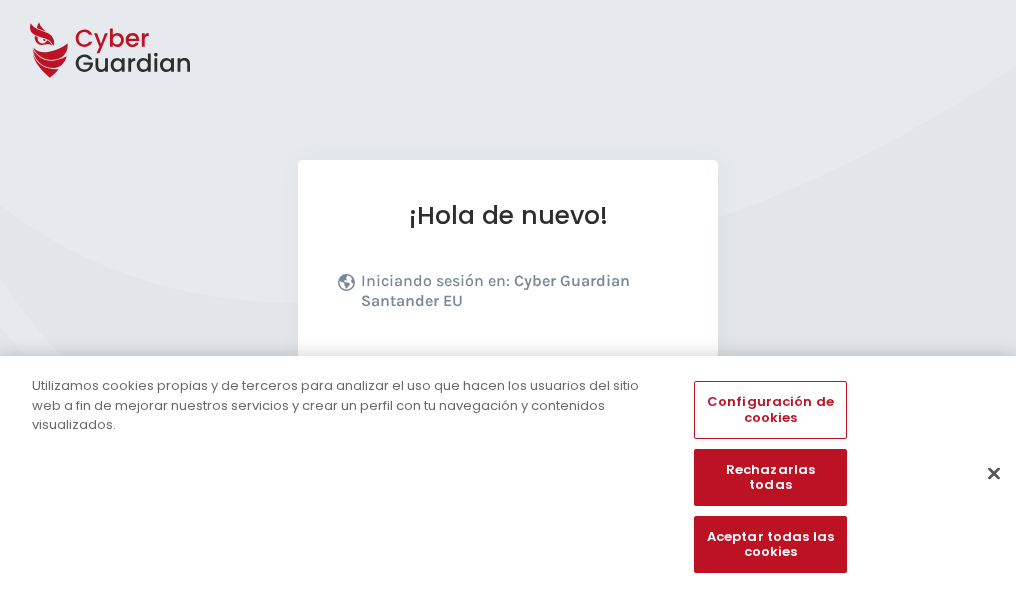 scroll, scrollTop: 245, scrollLeft: 0, axis: vertical 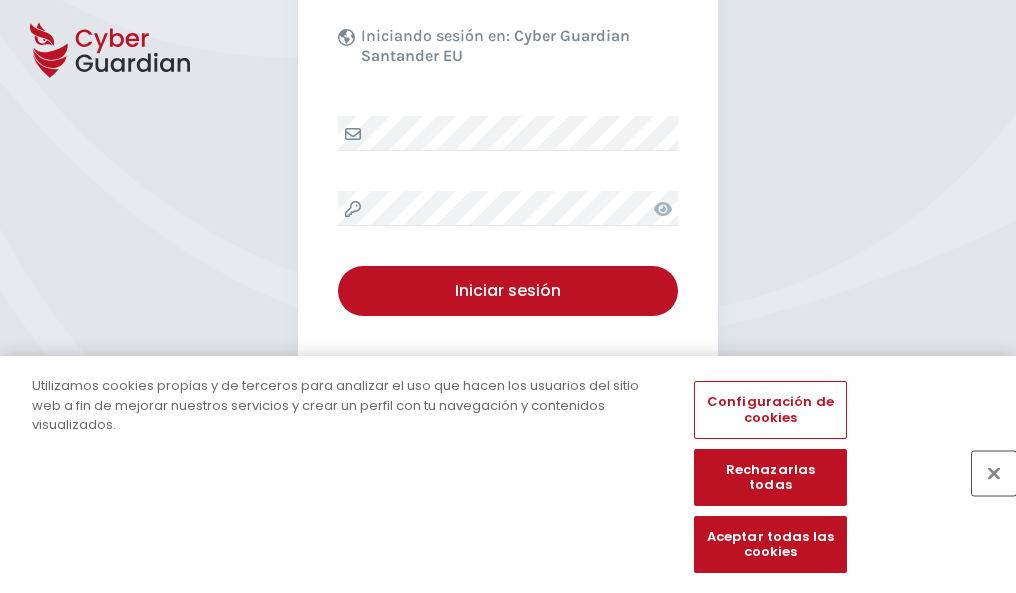 click at bounding box center (994, 473) 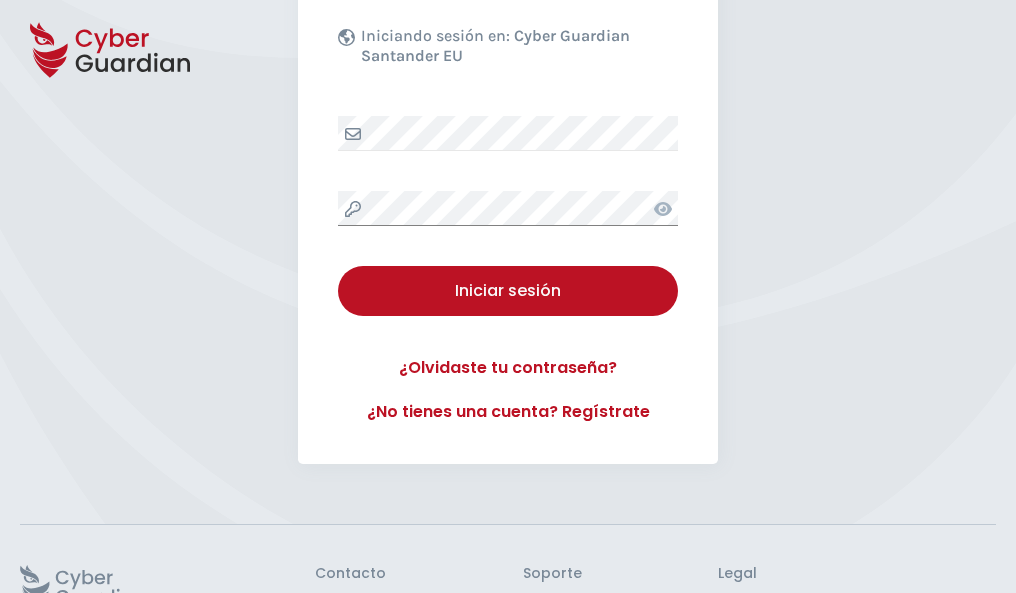 scroll, scrollTop: 389, scrollLeft: 0, axis: vertical 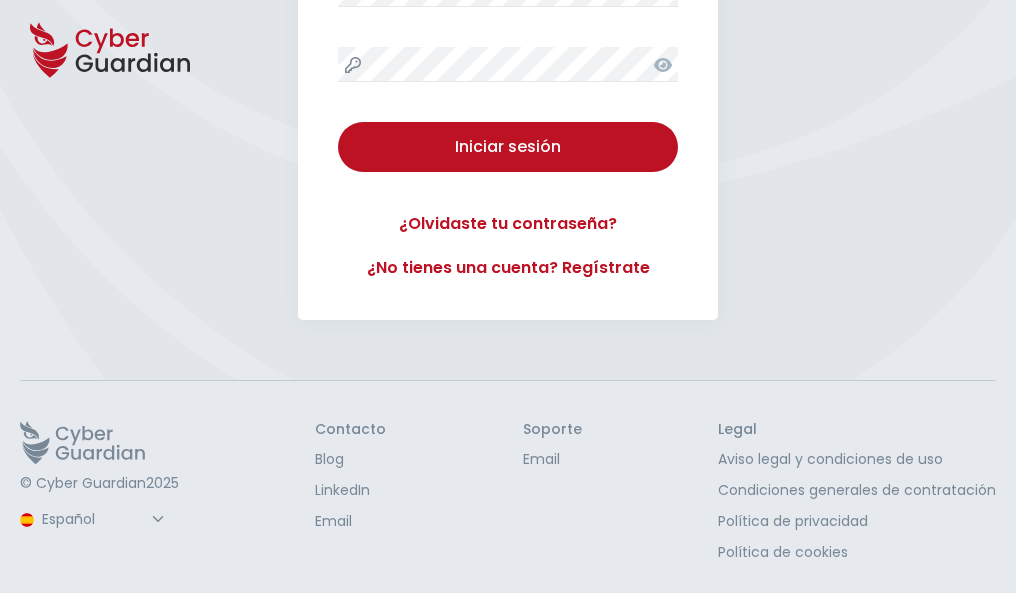 type 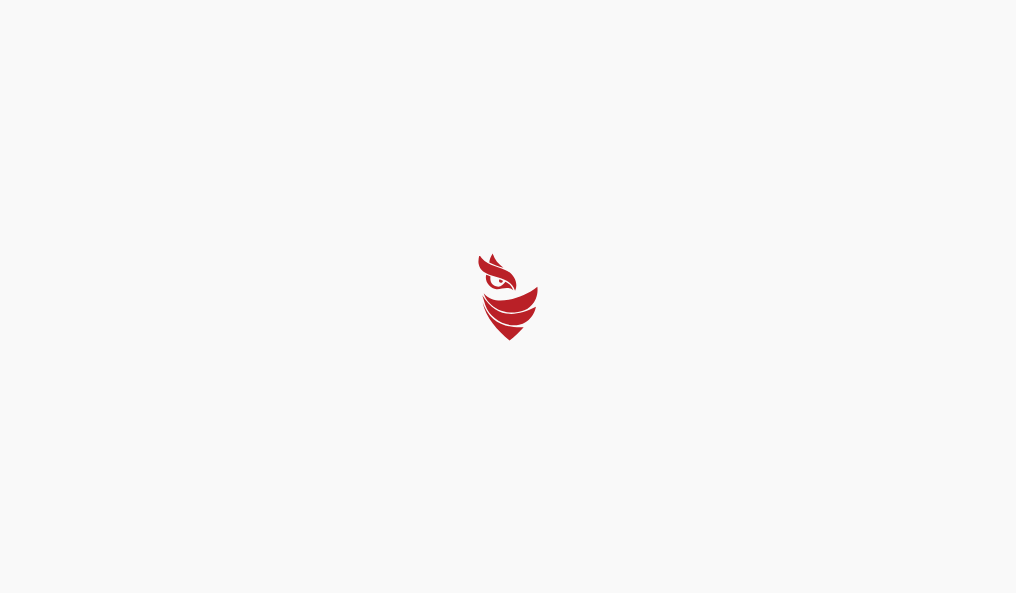 scroll, scrollTop: 0, scrollLeft: 0, axis: both 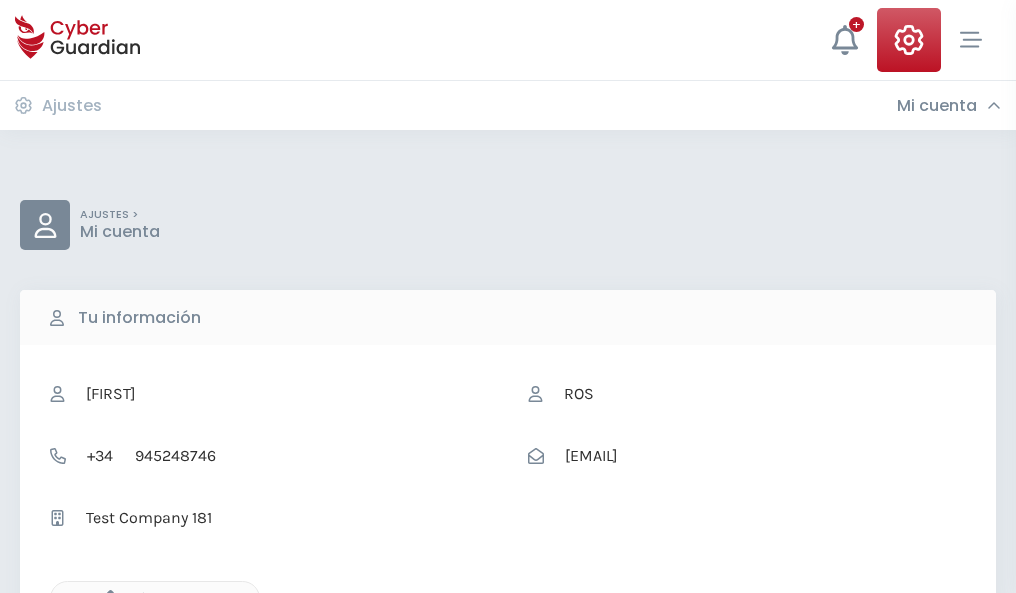 click 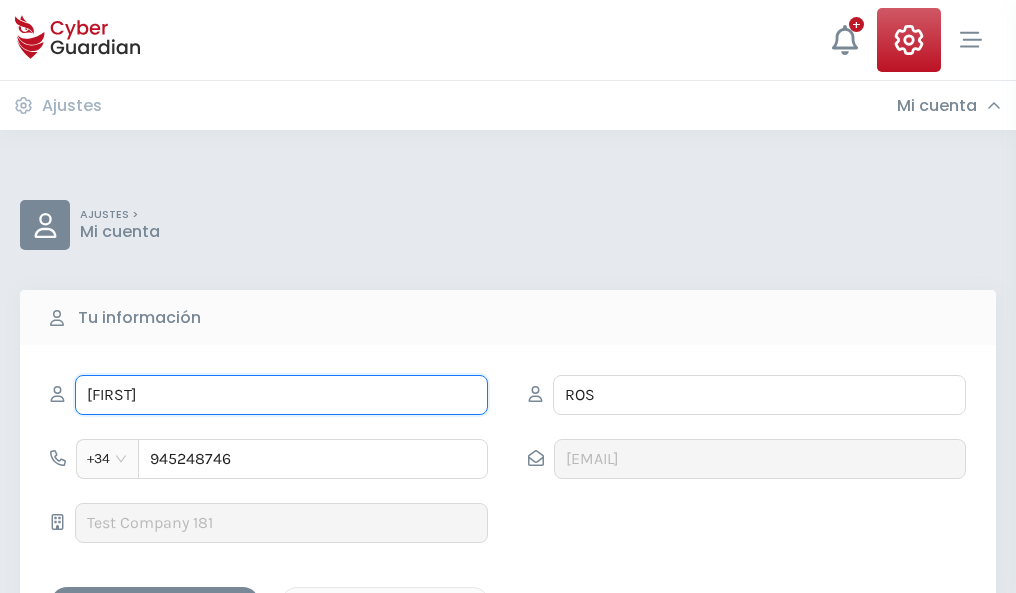 click on "ALEX" at bounding box center [281, 395] 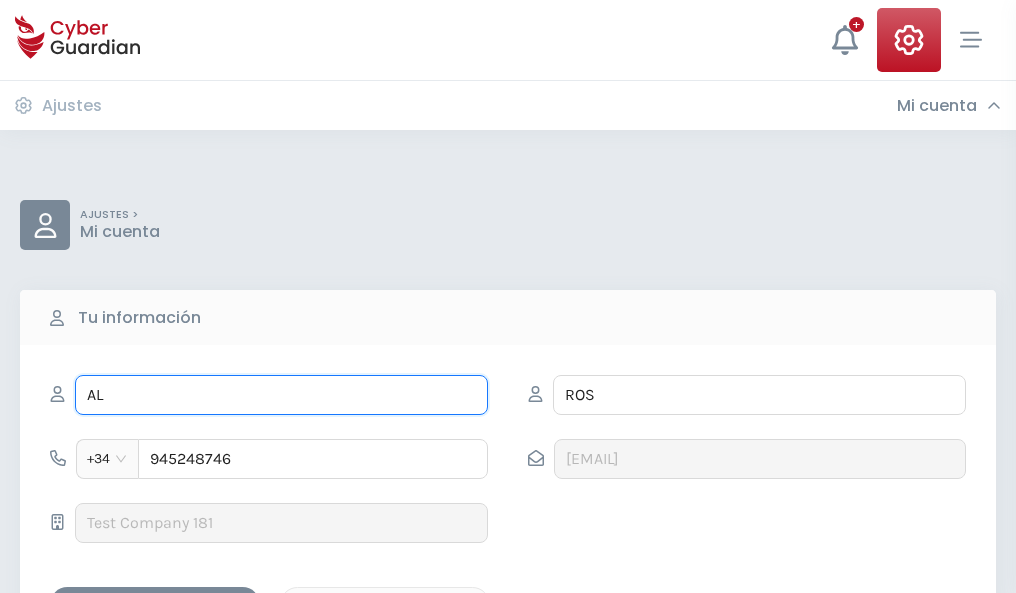 type on "A" 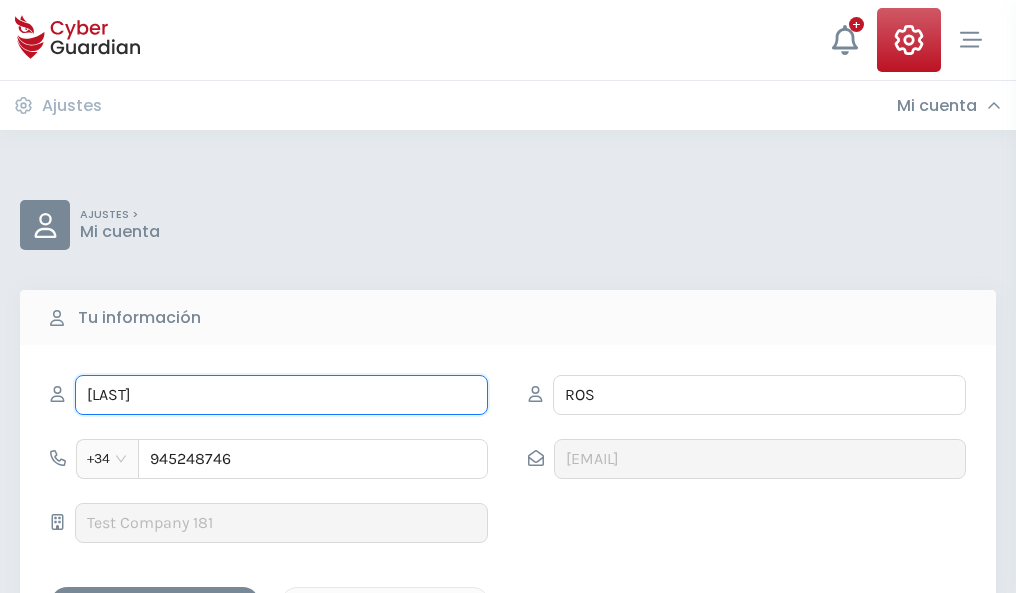 type on "Epifanio" 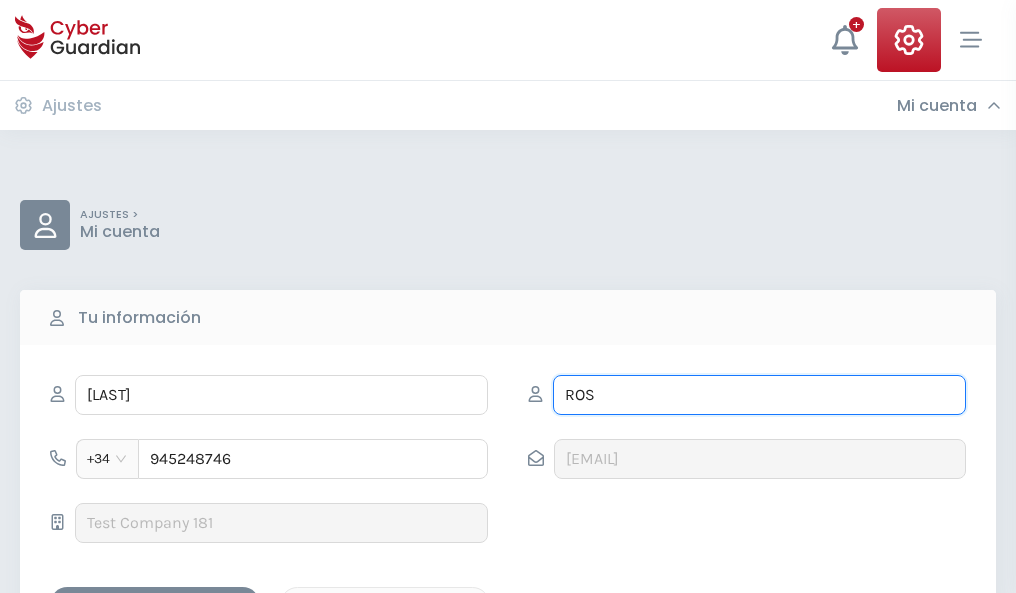 click on "ROS" at bounding box center (759, 395) 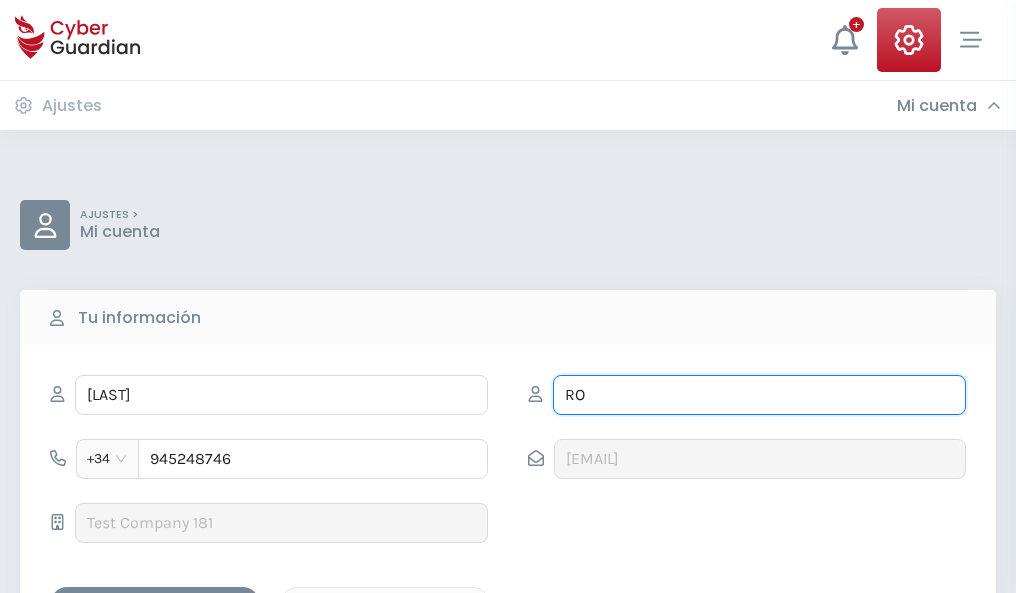 type on "R" 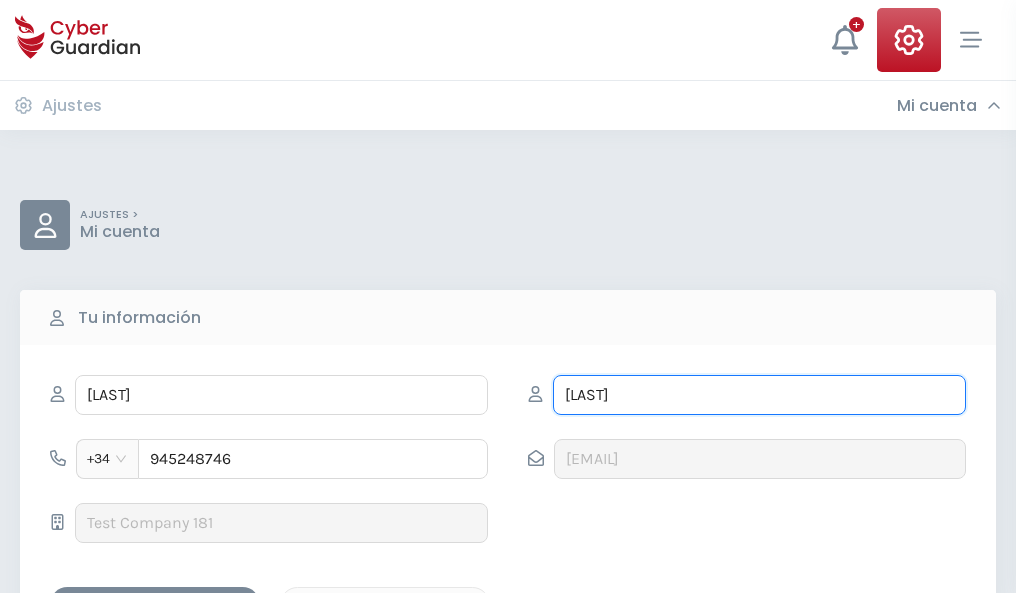 type on "Moya" 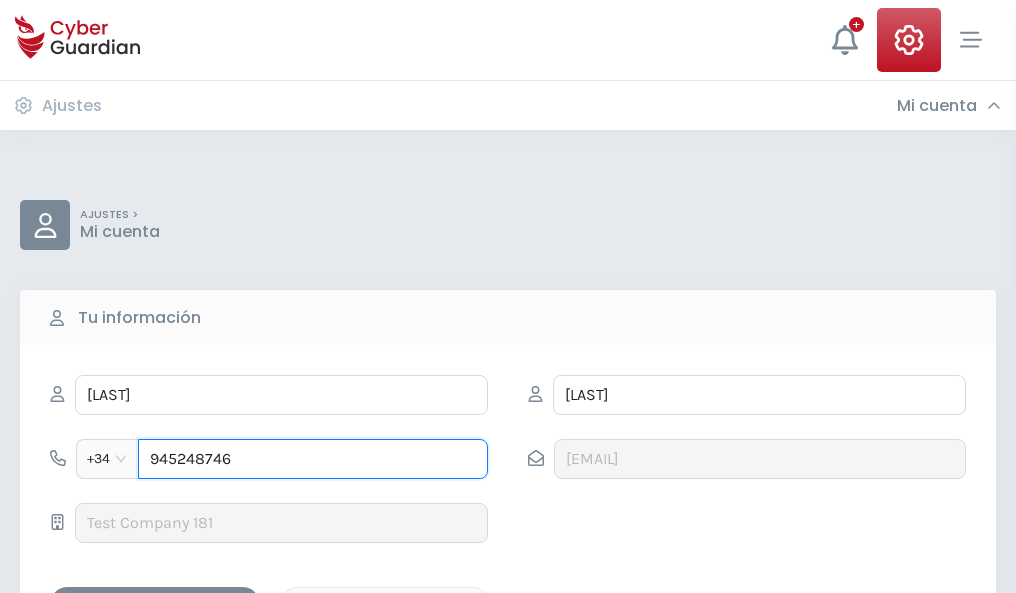 click on "945248746" at bounding box center [313, 459] 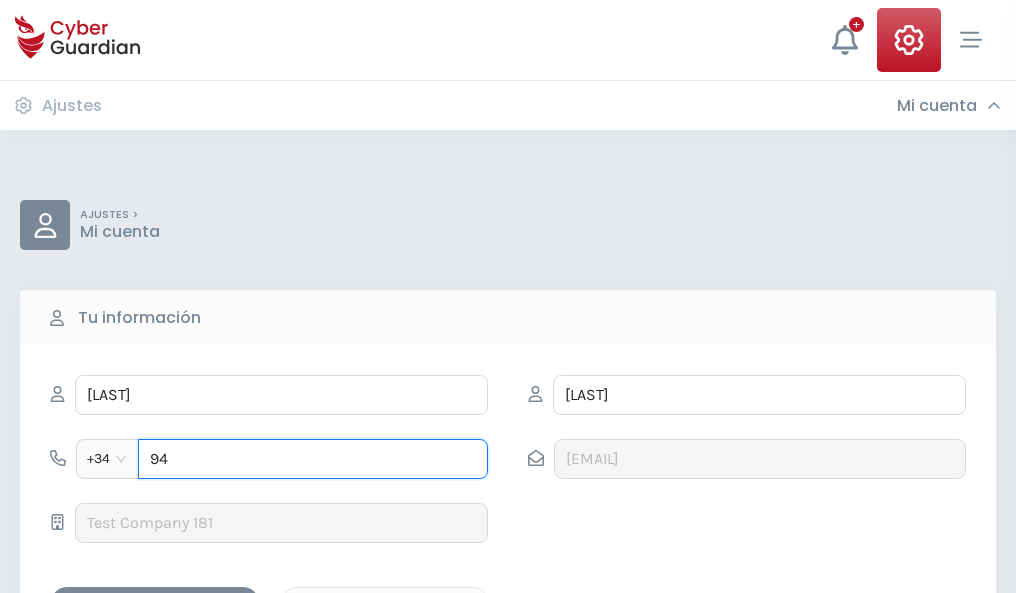 type on "9" 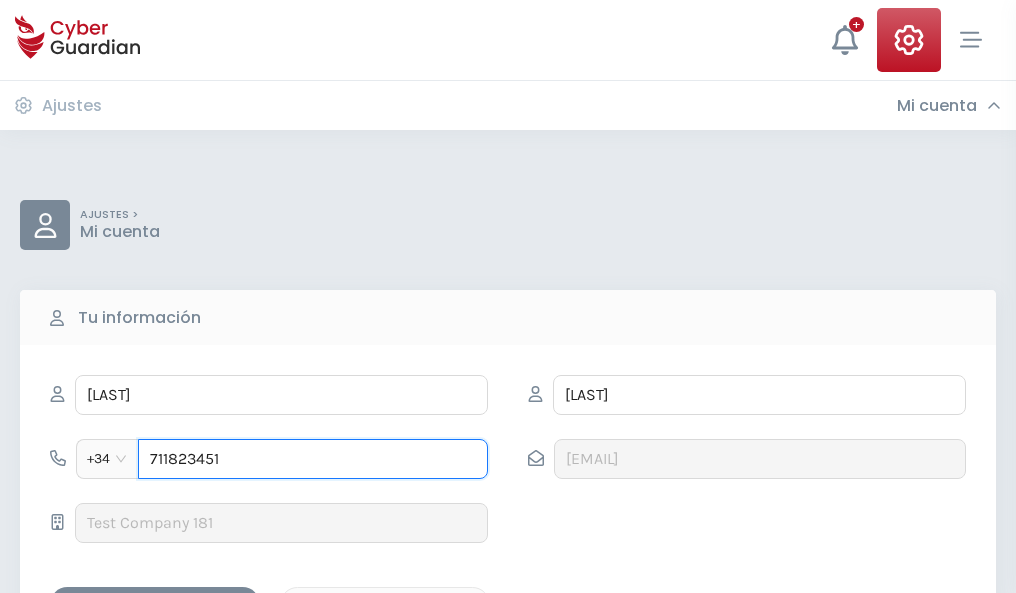 type on "711823451" 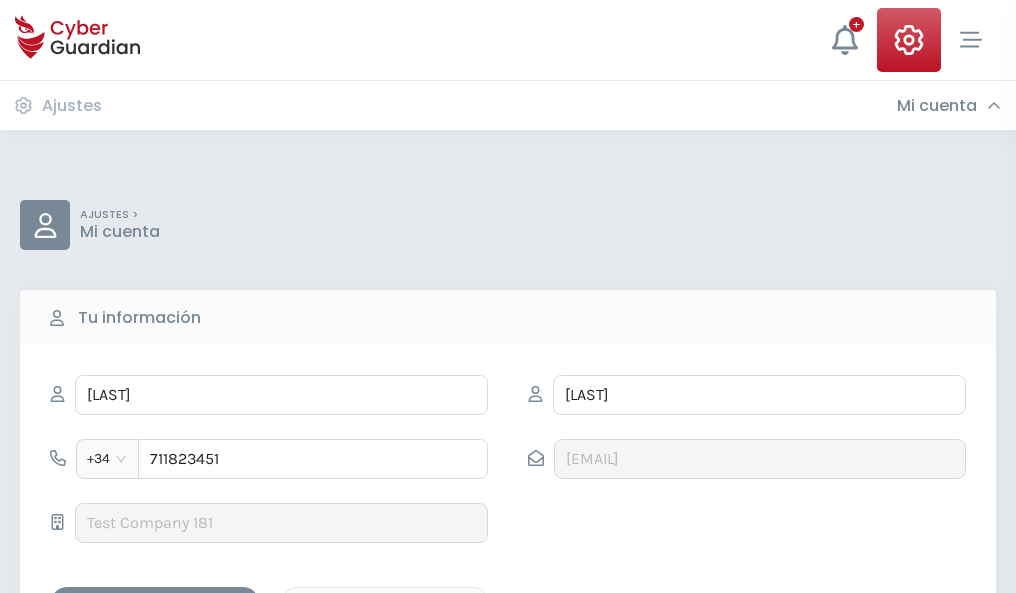 click on "Guardar cambios" at bounding box center (155, 604) 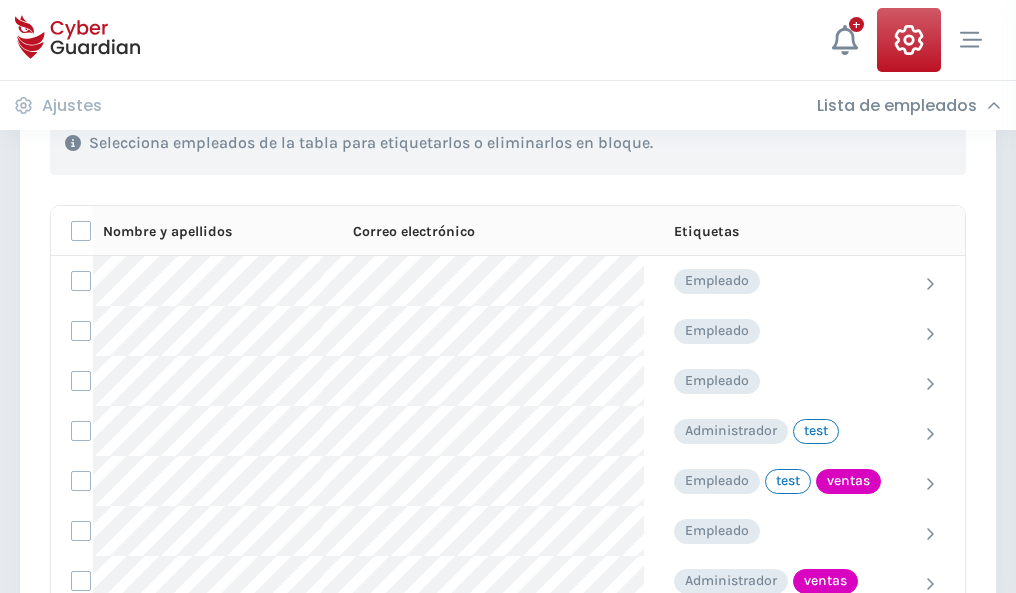 scroll, scrollTop: 906, scrollLeft: 0, axis: vertical 